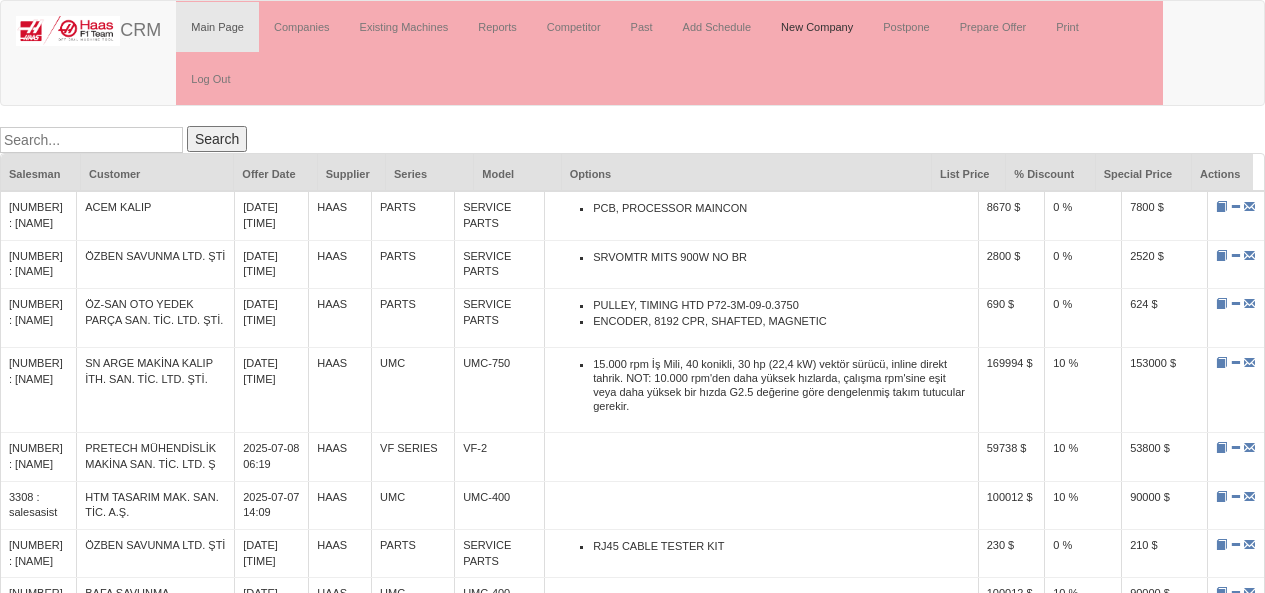 scroll, scrollTop: 0, scrollLeft: 0, axis: both 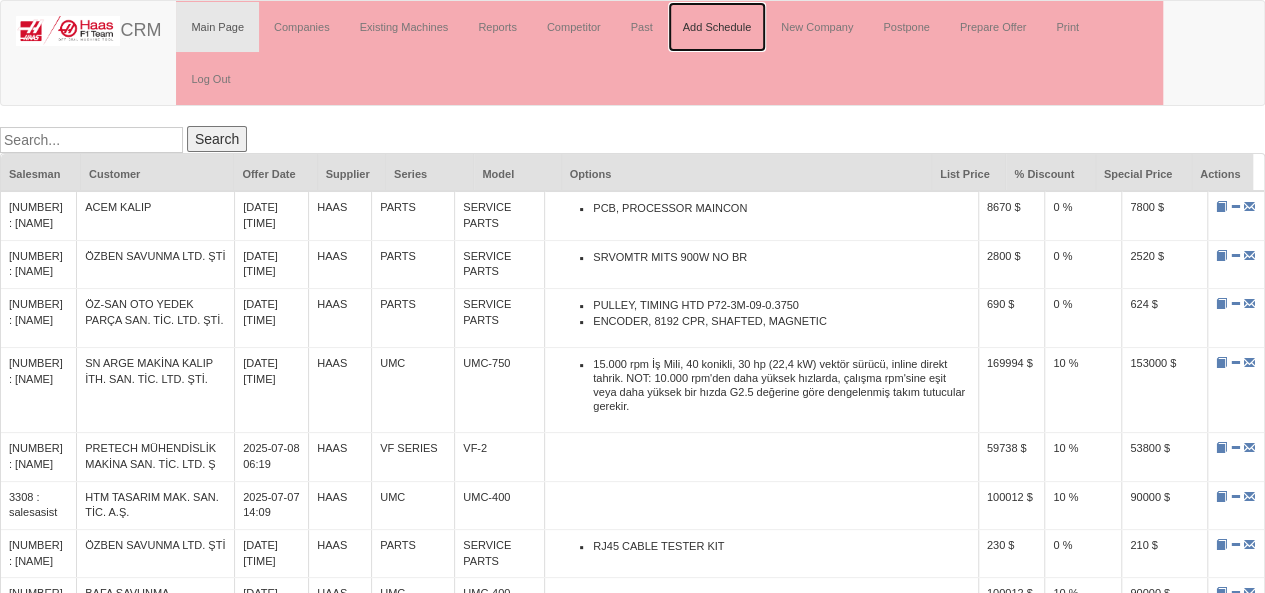 click on "Add Schedule" at bounding box center [717, 27] 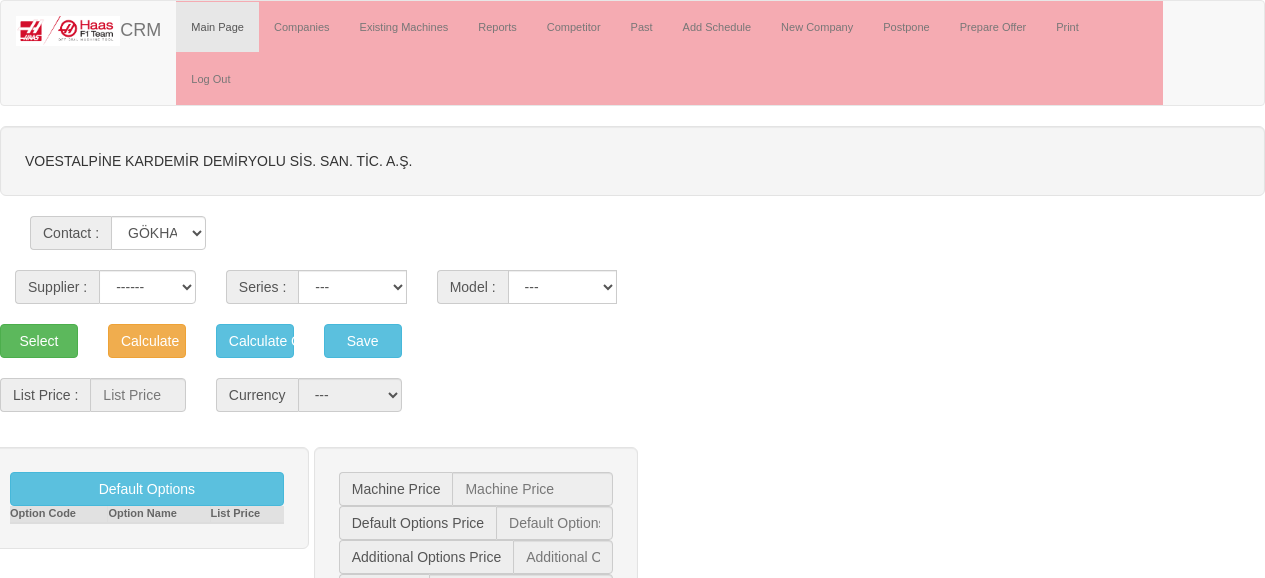 scroll, scrollTop: 0, scrollLeft: 0, axis: both 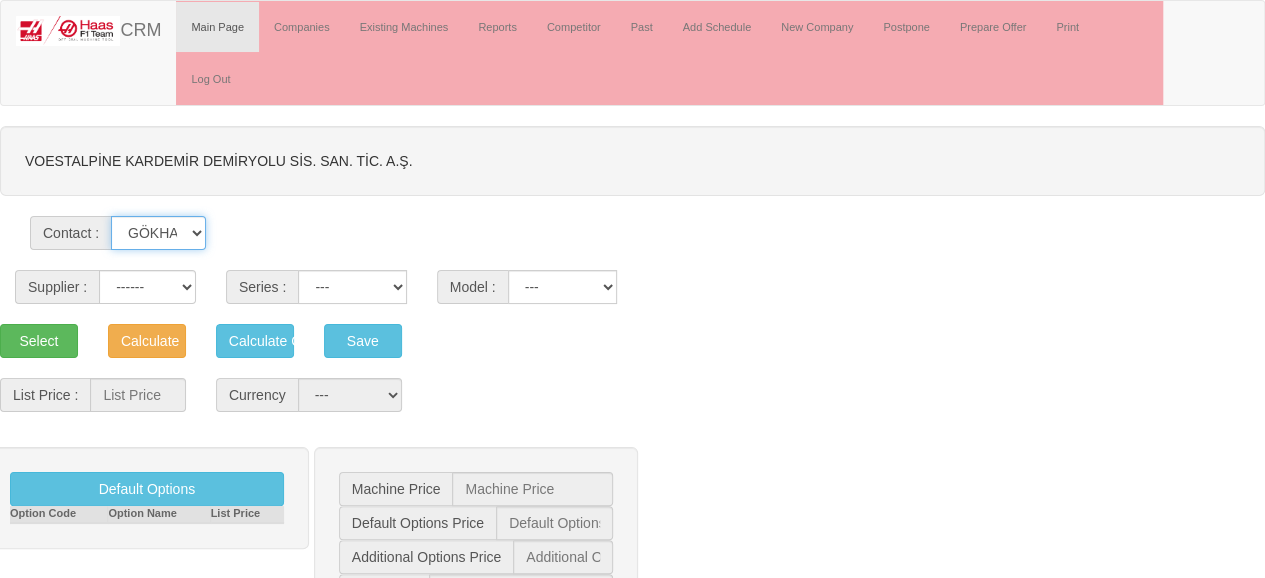 click on "[FIRST] [LAST]
[FIRST] [LAST]
[FIRST] [LAST]
[FIRST] [LAST]
[FIRST] [LAST]
[FIRST] [LAST]
[FIRST] [LAST]
[FIRST] [LAST]" at bounding box center (158, 233) 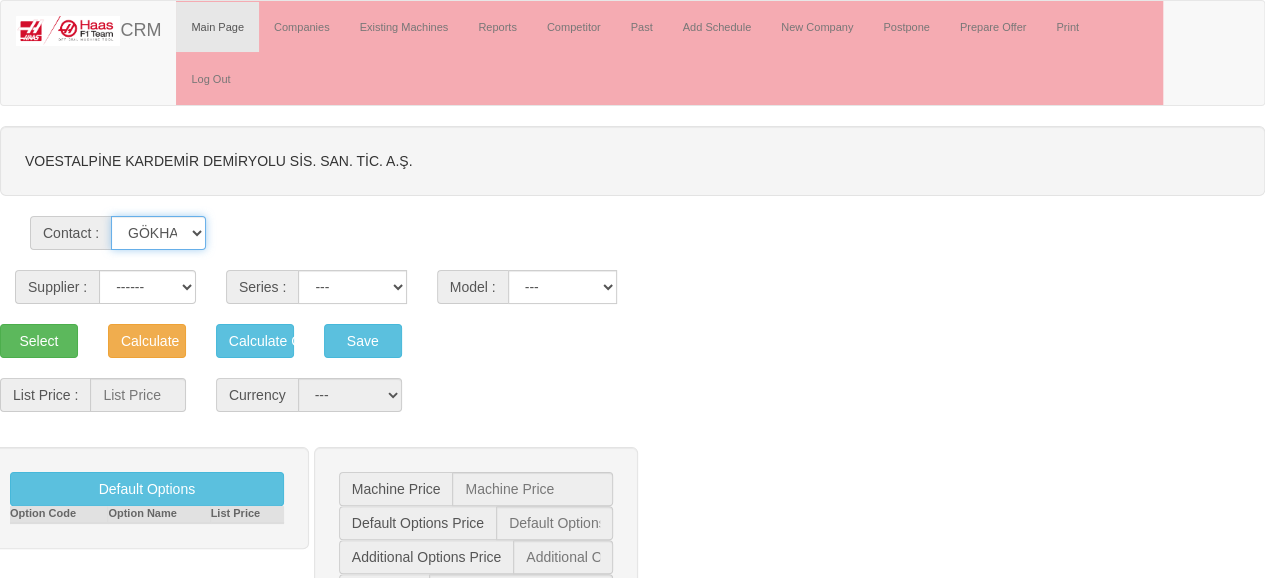 select on "33103" 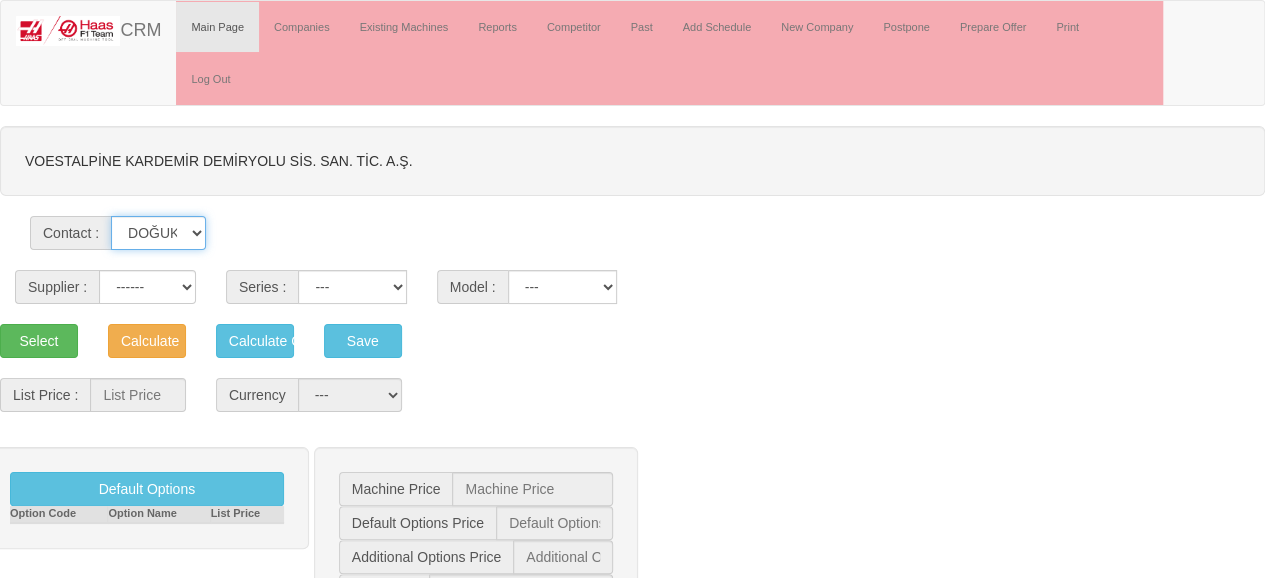 click on "[FIRST] [LAST]
[FIRST] [LAST]
[FIRST] [LAST]
[FIRST] [LAST]
[FIRST] [LAST]
[FIRST] [LAST]
[FIRST] [LAST]
[FIRST] [LAST]" at bounding box center [158, 233] 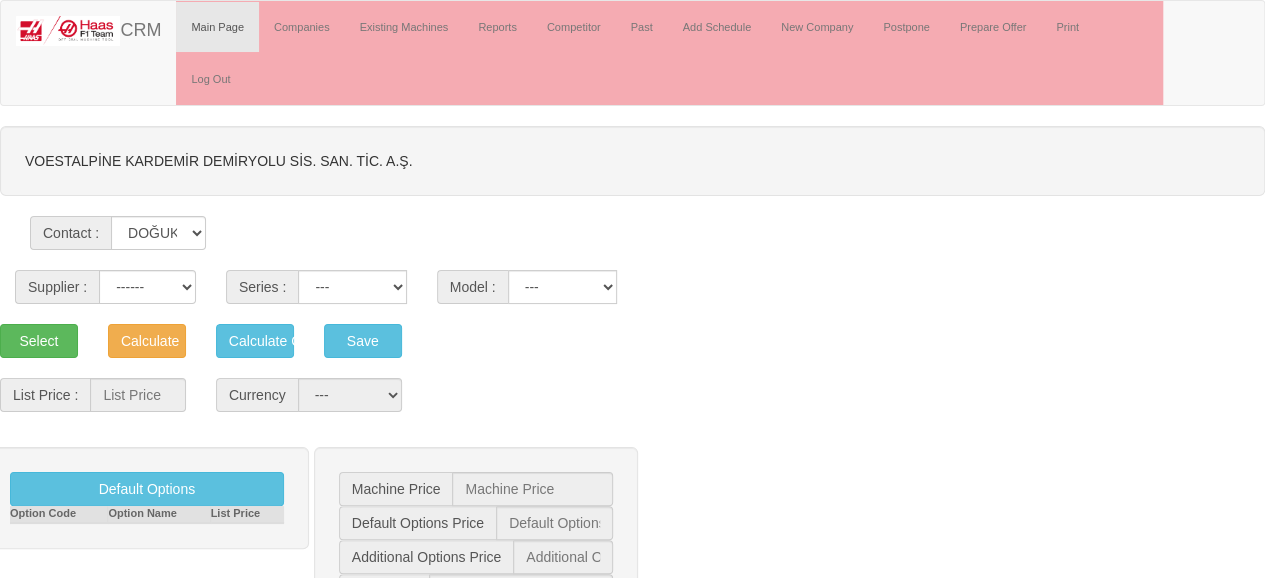 drag, startPoint x: 130, startPoint y: 212, endPoint x: 139, endPoint y: 243, distance: 32.280025 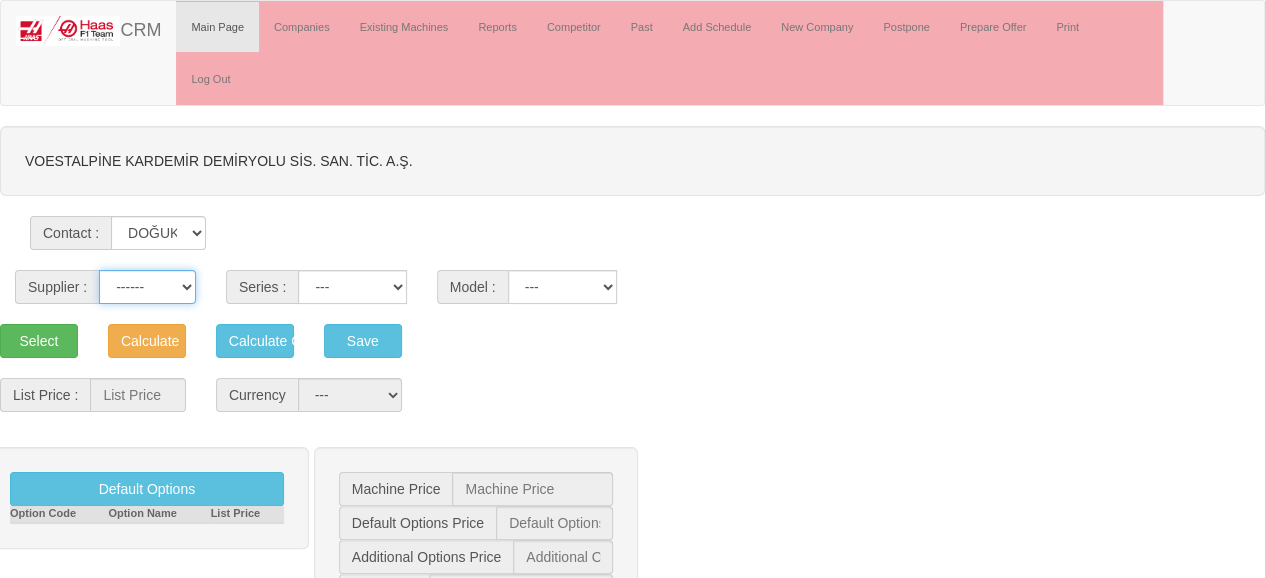 click on "------
HAAS
CANACA" at bounding box center [147, 287] 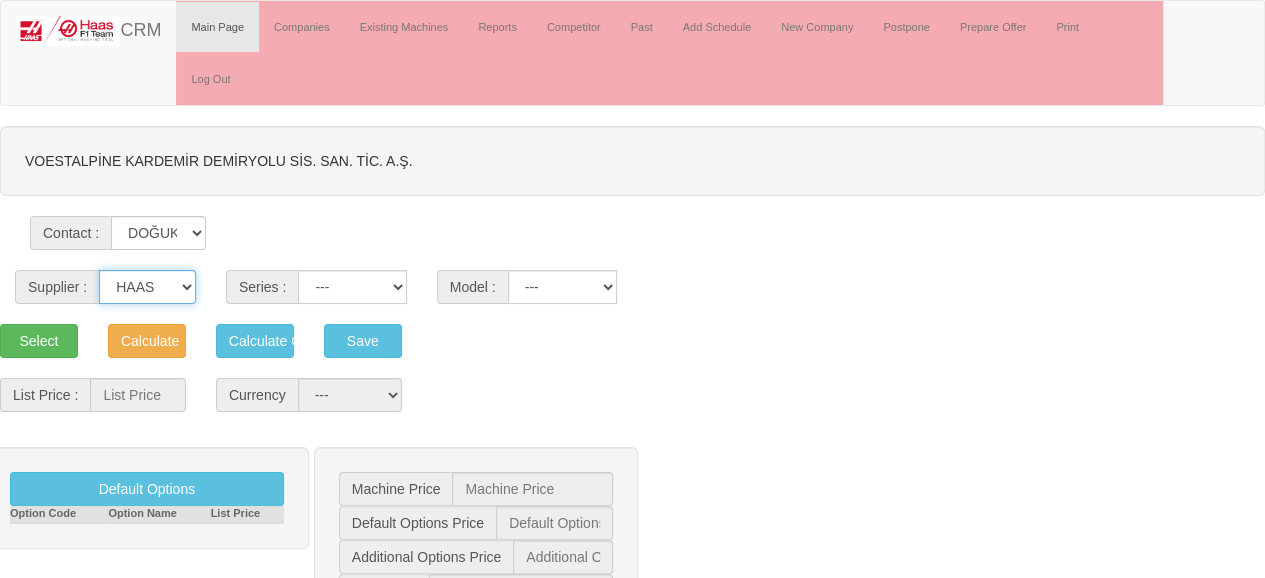 click on "------
HAAS
CANACA" at bounding box center [147, 287] 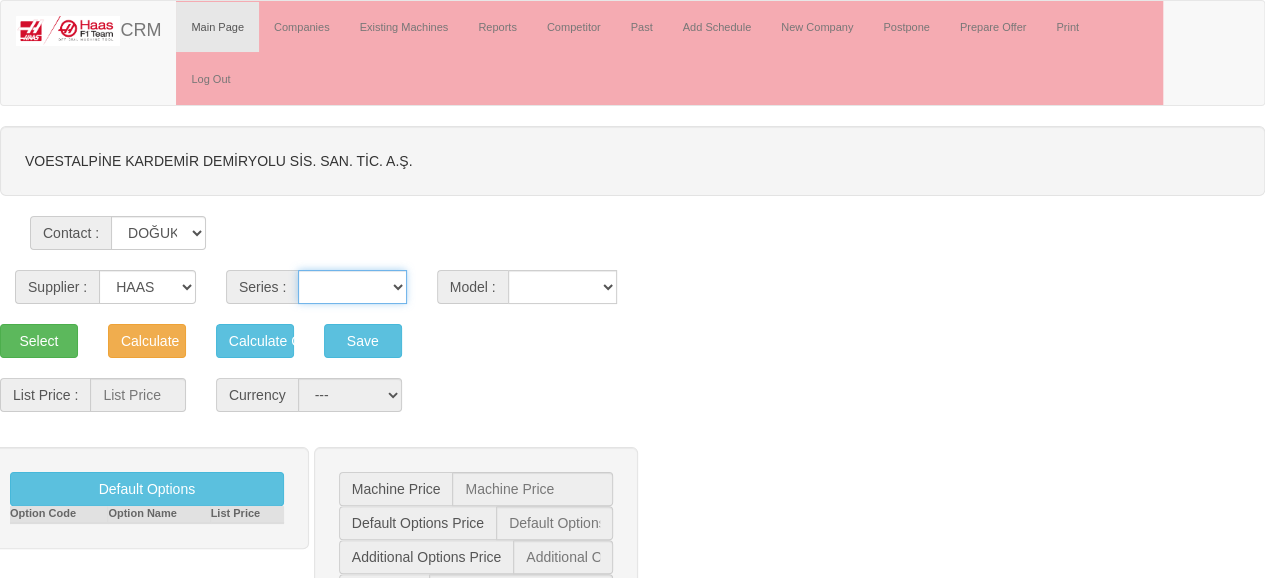 click on "VF SERIES
ST SERIES
UMC
EC SERIES
ADDITIONAL
TM SERIES
MINI SERIES
VM SERIES
VC SERIES
GM SERIES
VR SERIES
GR SERIES
VS SERIES
DC SERIES
TL SERIES
DS SERIES
CL SERIES
PARTS
DT SERIES" at bounding box center [352, 287] 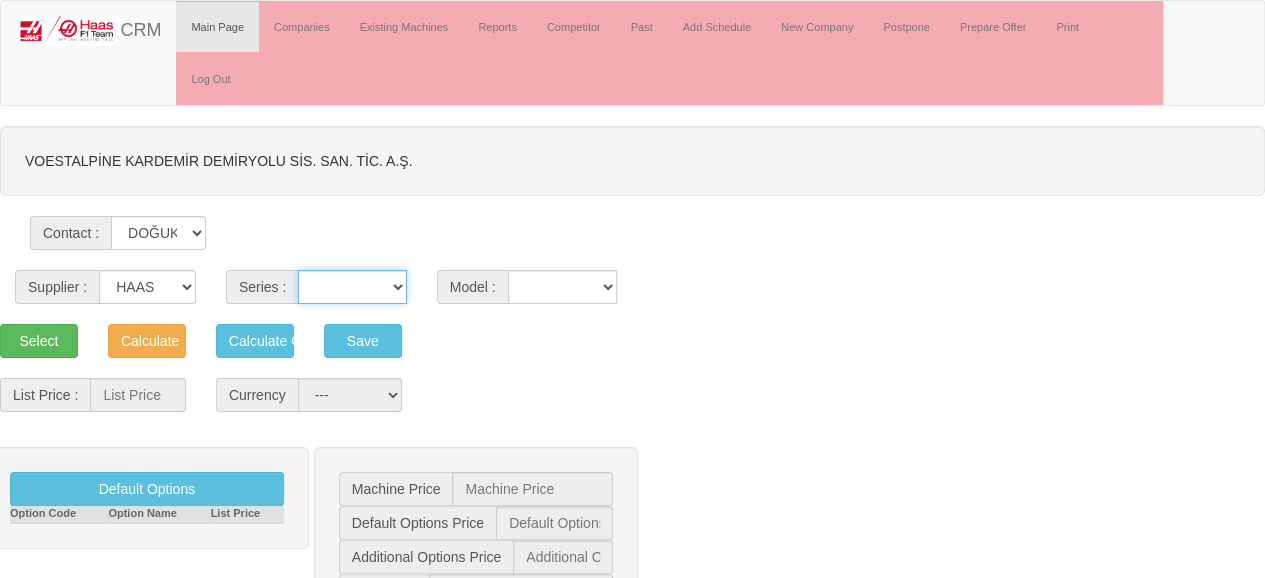 select on "18" 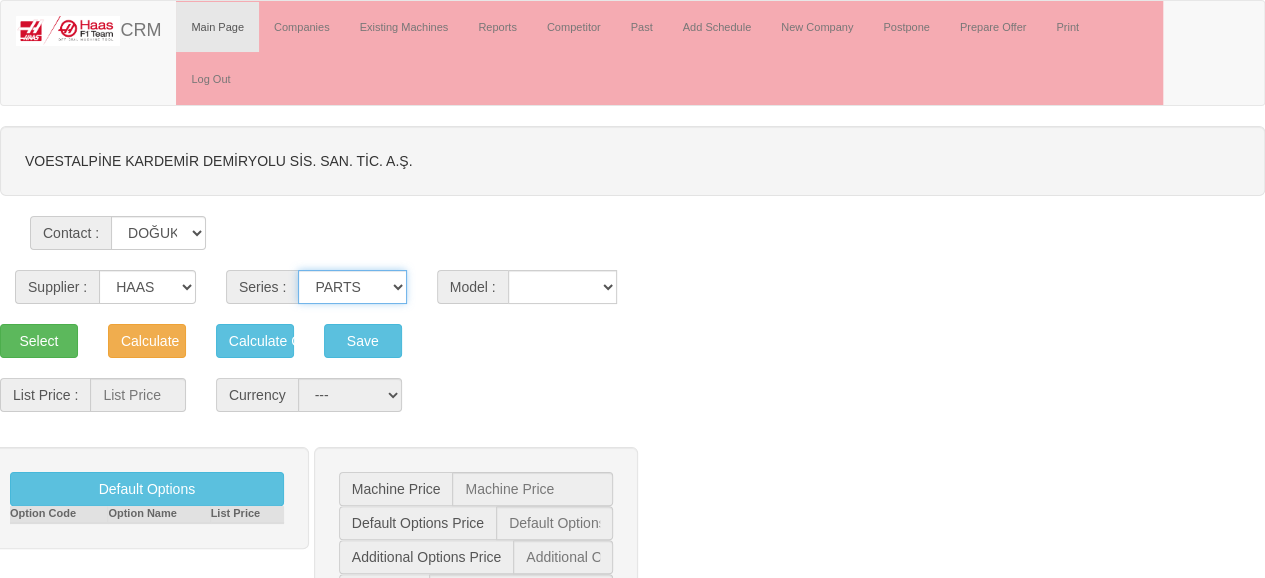 click on "VF SERIES
ST SERIES
UMC
EC SERIES
ADDITIONAL
TM SERIES
MINI SERIES
VM SERIES
VC SERIES
GM SERIES
VR SERIES
GR SERIES
VS SERIES
DC SERIES
TL SERIES
DS SERIES
CL SERIES
PARTS
DT SERIES" at bounding box center (352, 287) 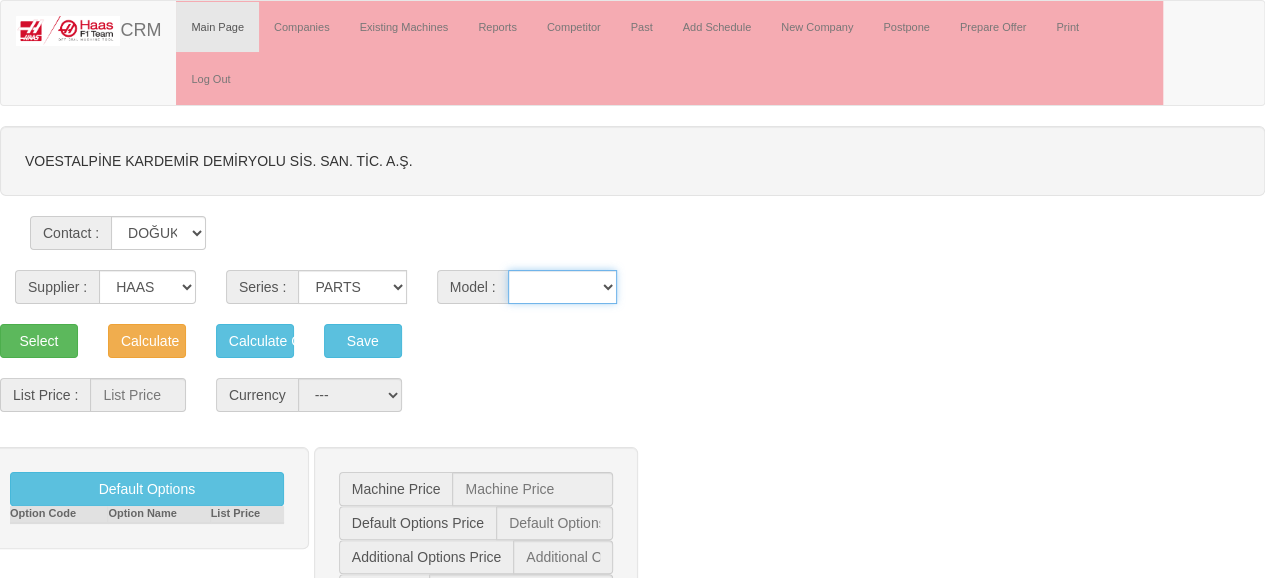click on "SERVICE PARTS
XXXVF-2SE
XXXVF-4SE" at bounding box center (563, 287) 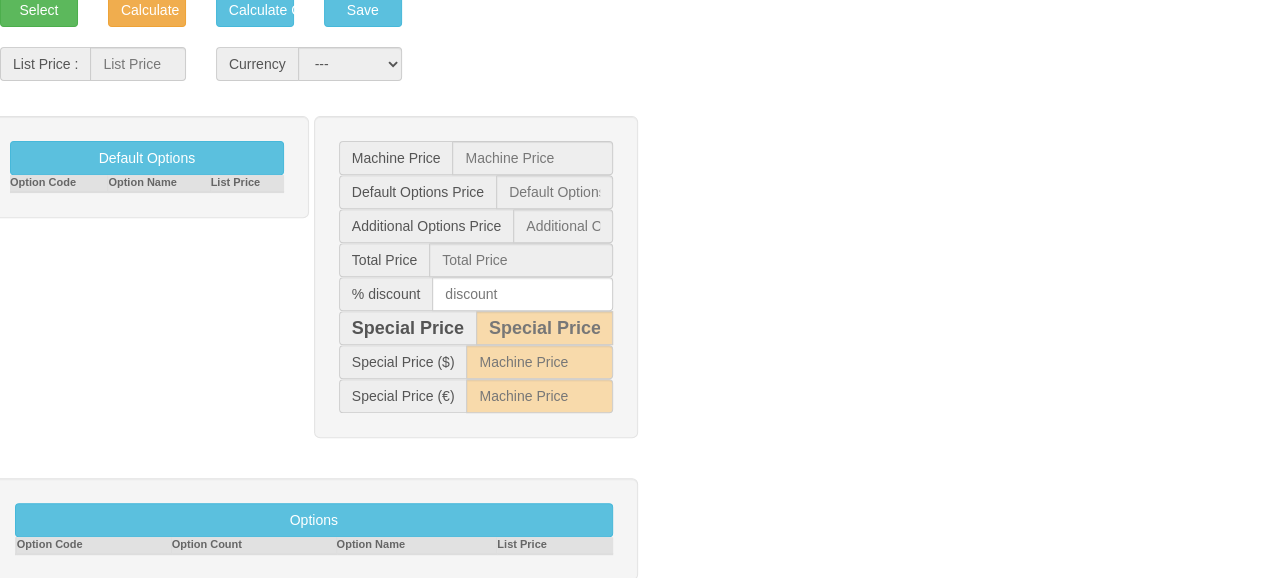 scroll, scrollTop: 351, scrollLeft: 0, axis: vertical 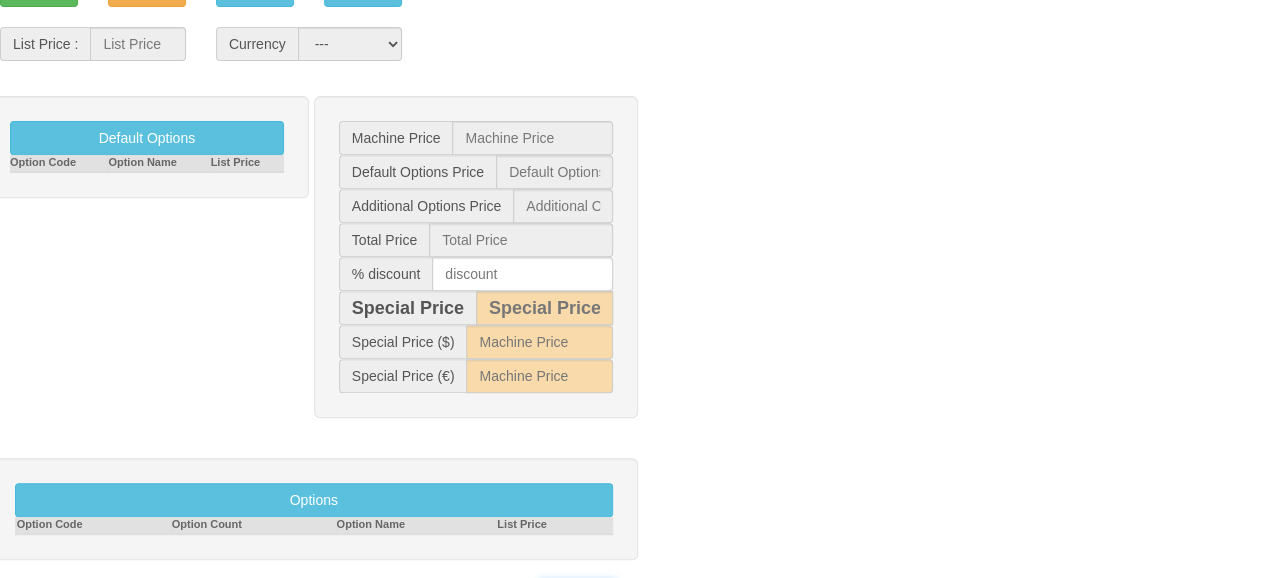 click on "**********" at bounding box center [578, 597] 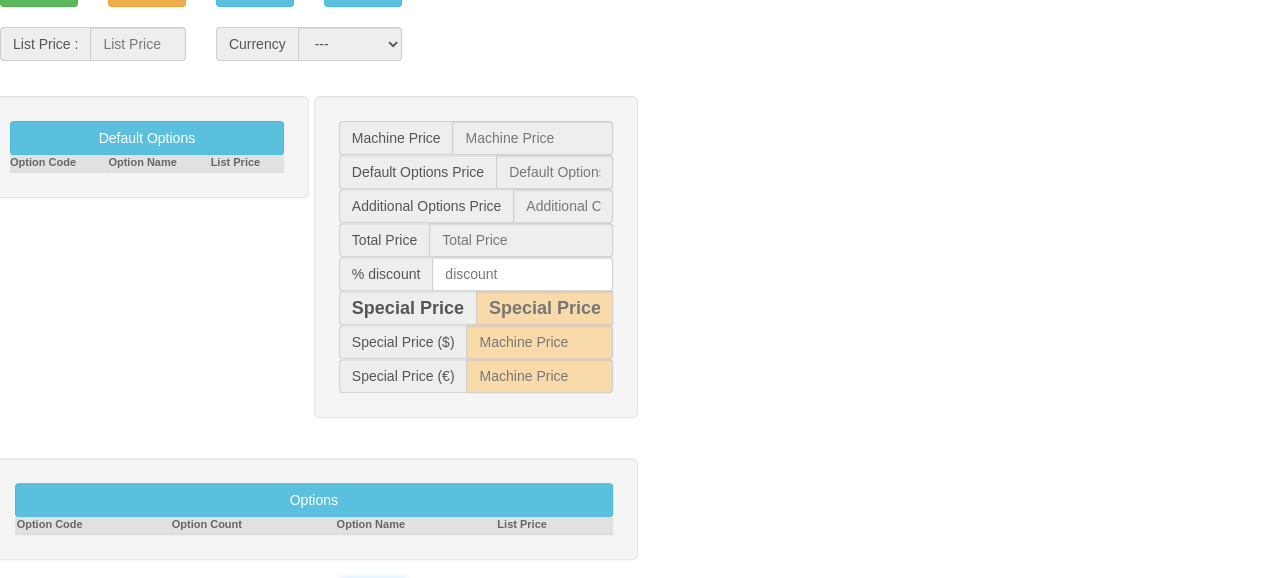 click on "CFR İZMİT
ANKARA" at bounding box center [374, 597] 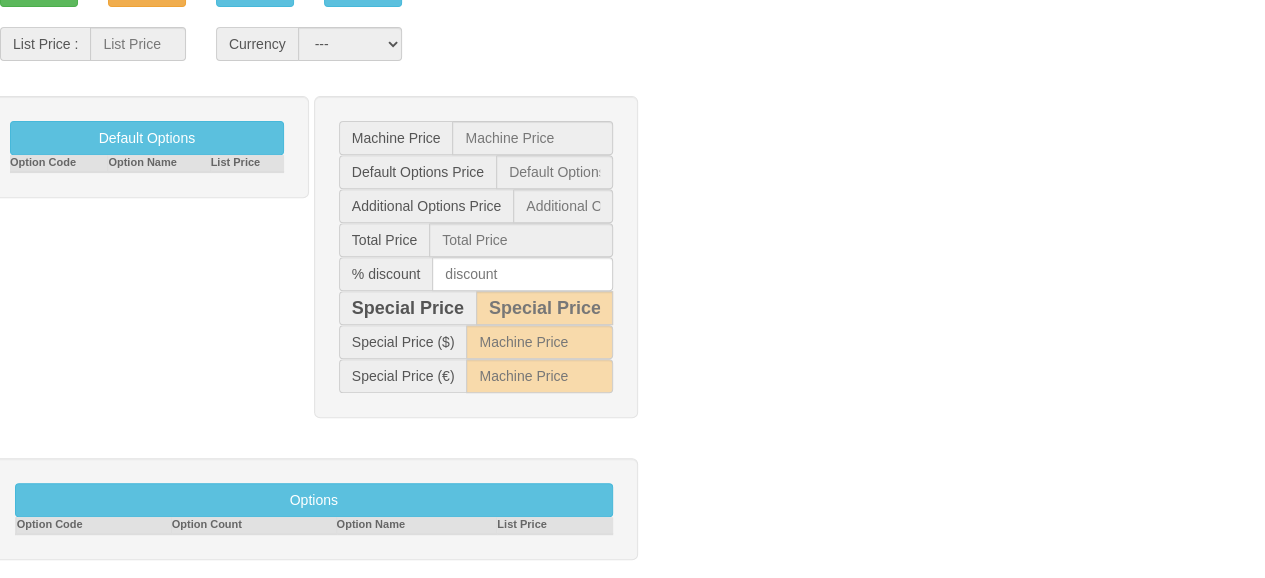 click at bounding box center [380, 631] 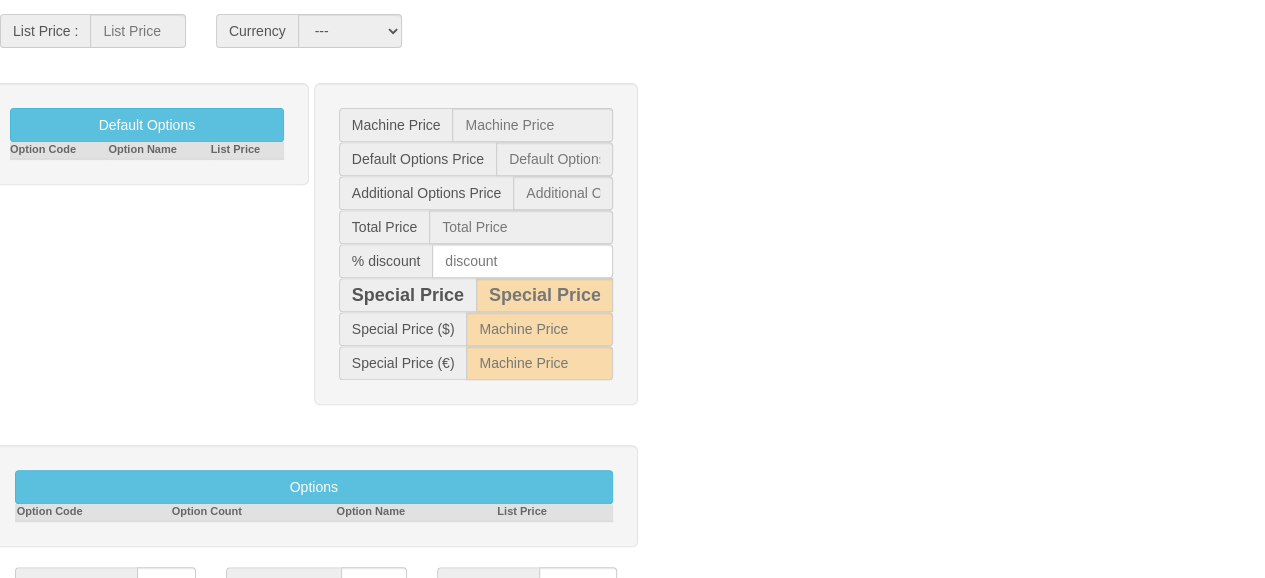 click at bounding box center (380, 618) 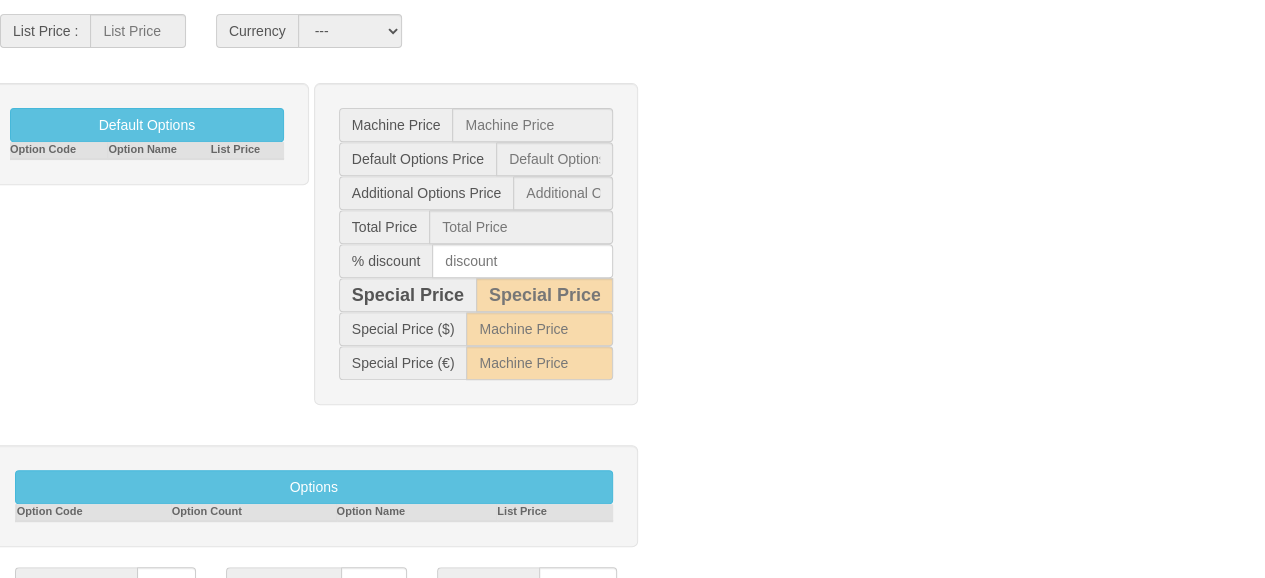 type on "STOKTAN TESLİM" 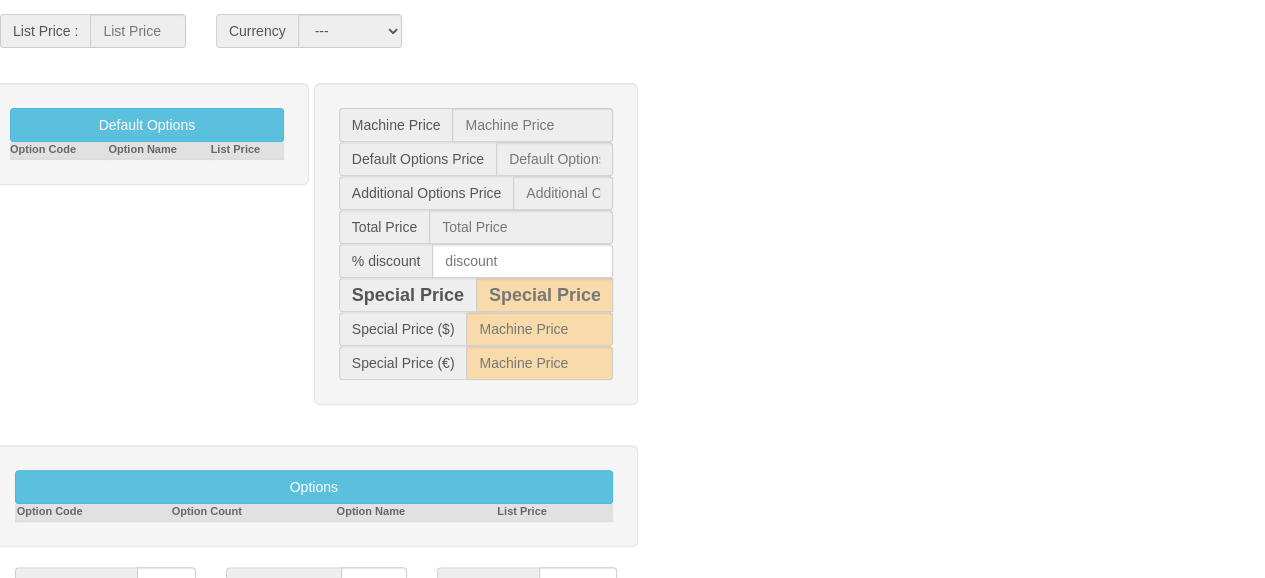 scroll, scrollTop: 0, scrollLeft: 0, axis: both 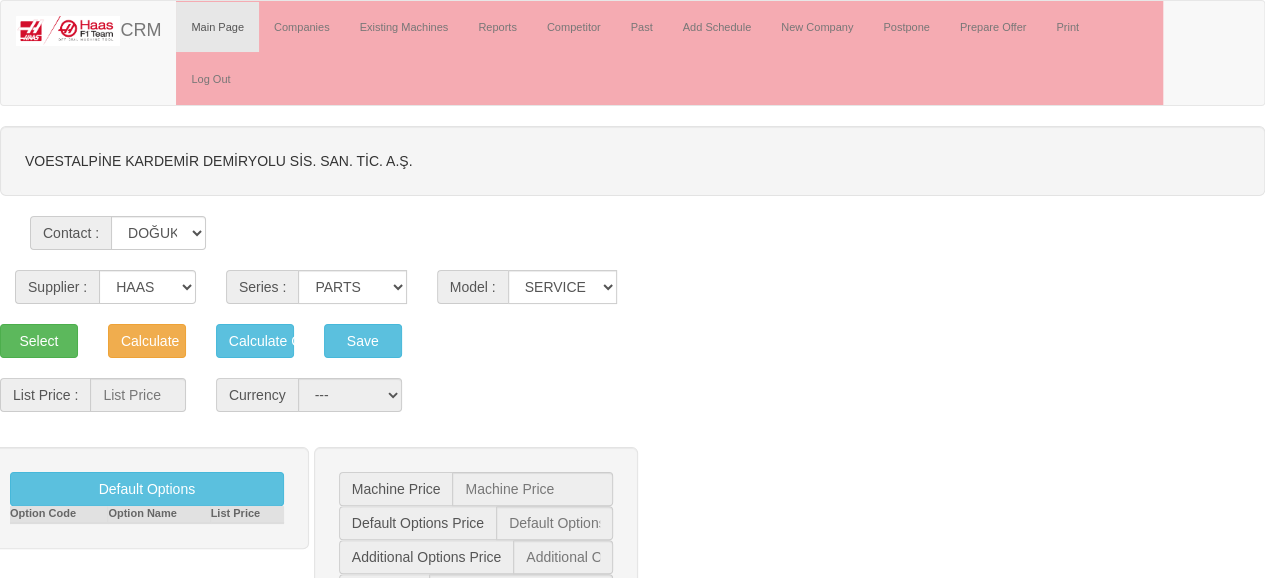 click on "VOESTALPİNE KARDEMİR DEMİRYOLU SİS. SAN. TİC. A.Ş.
Contact :
GÖKHAN DEDE
SEMİH BAYRAK
YILDIRIM AKDERE
YUSUF AKYOL
YASİN ERGÜN
SADIK SEZER
İSMAİL BEY
DOĞUKAN UYSAL
Supplier :
------ HAAS CANACA" at bounding box center [632, 562] 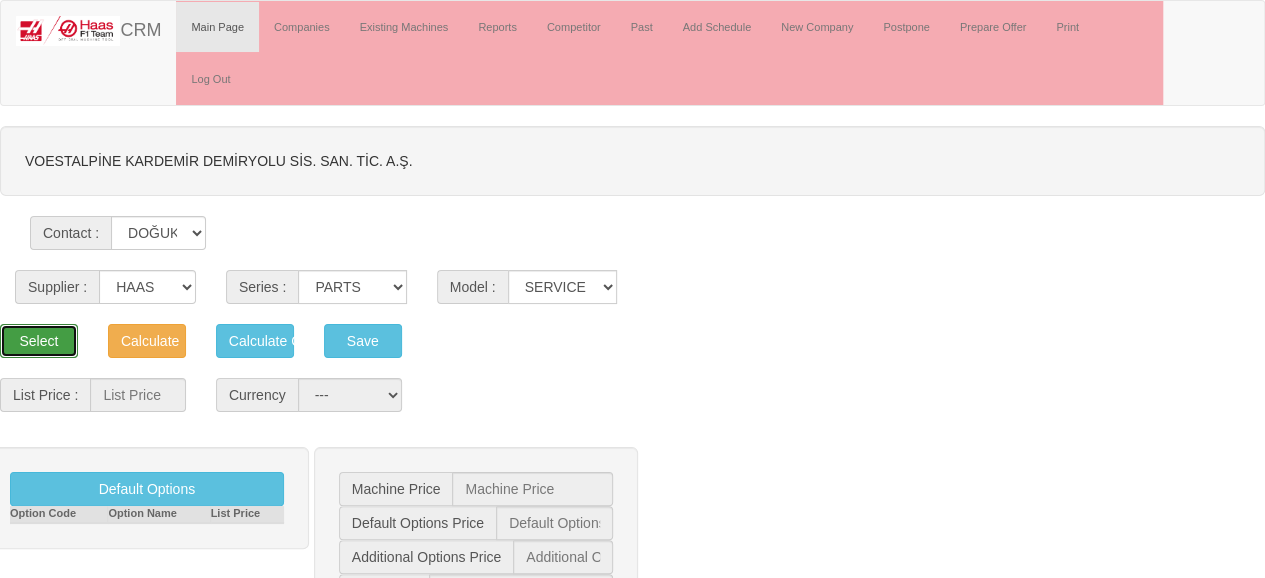click on "Select" at bounding box center (39, 341) 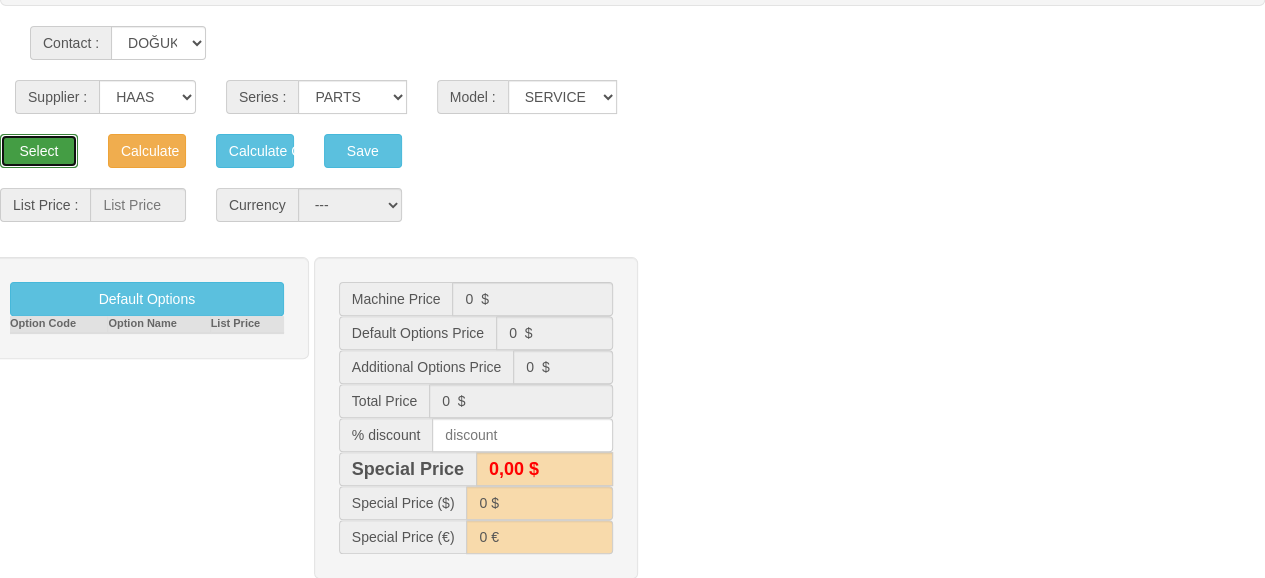 type 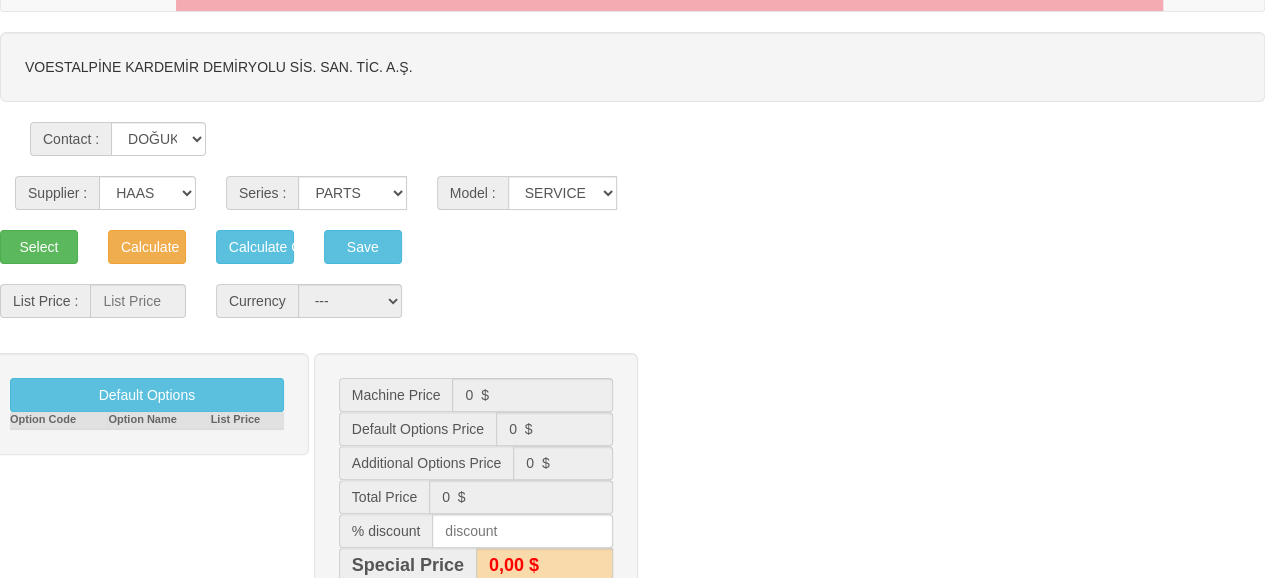 scroll, scrollTop: 4152, scrollLeft: 0, axis: vertical 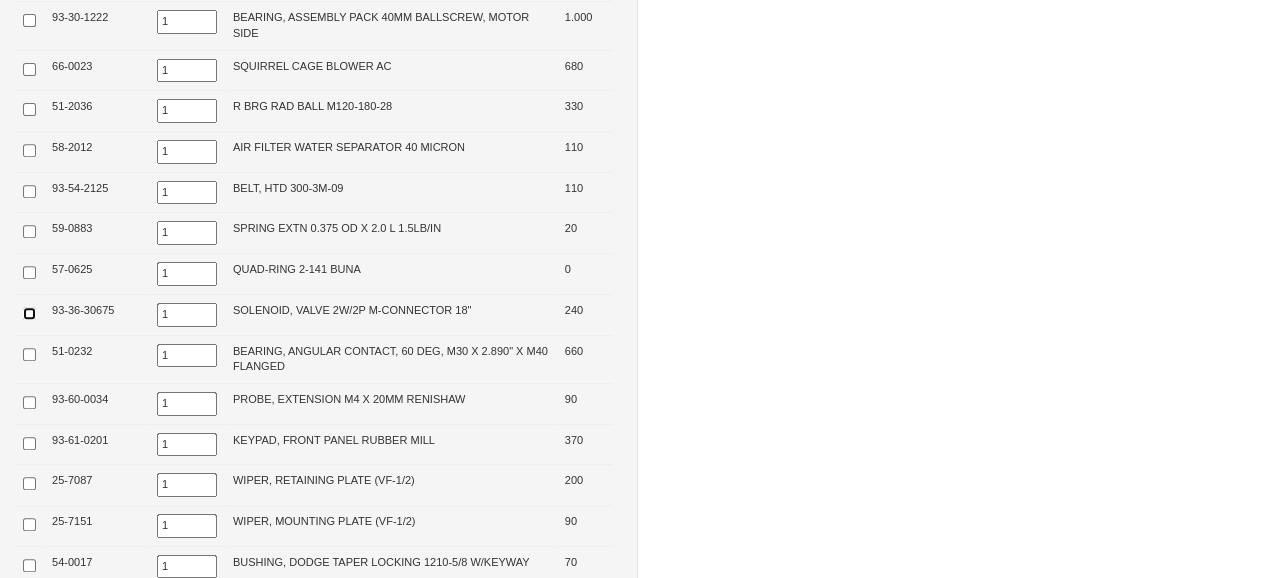 click at bounding box center (29, 313) 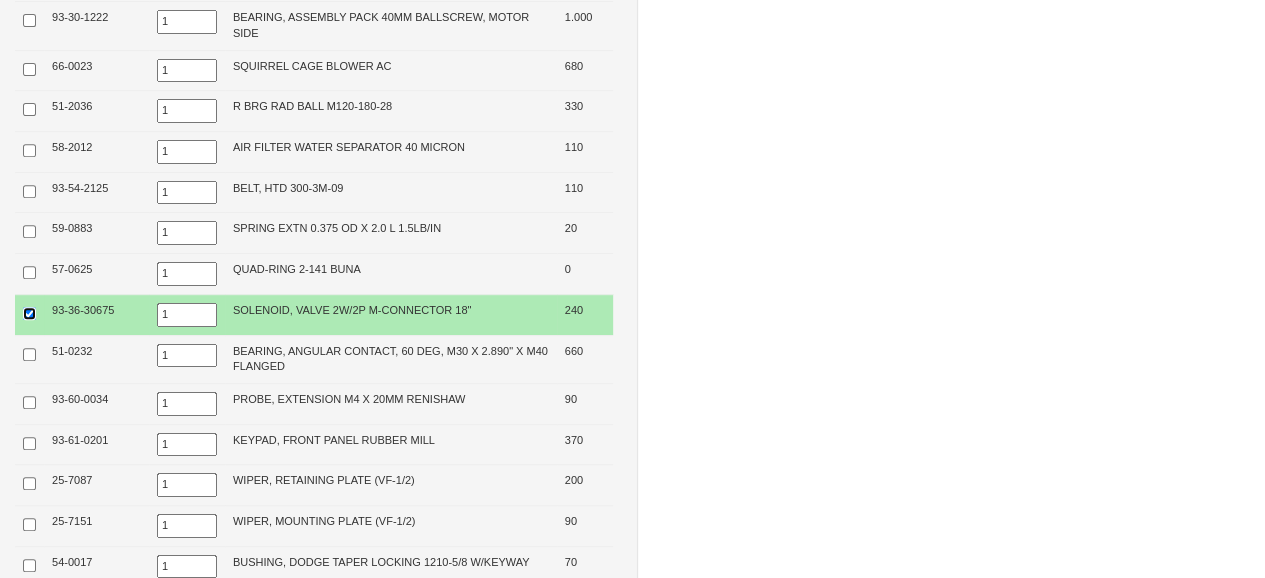 scroll, scrollTop: 0, scrollLeft: 0, axis: both 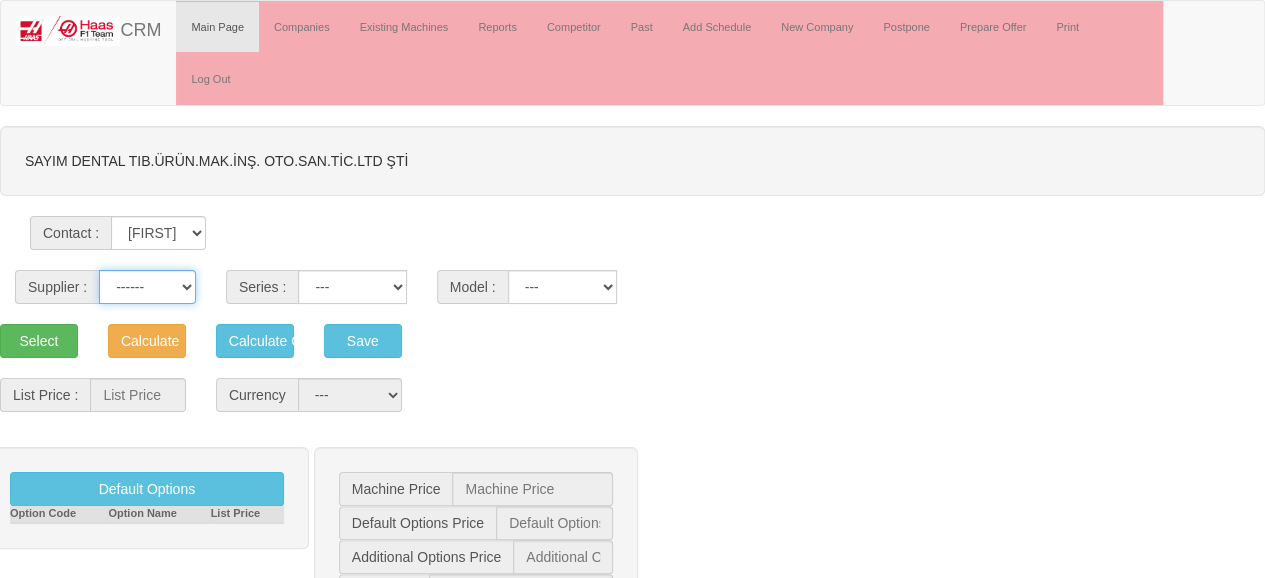 click on "------
HAAS
CANACA" at bounding box center (147, 287) 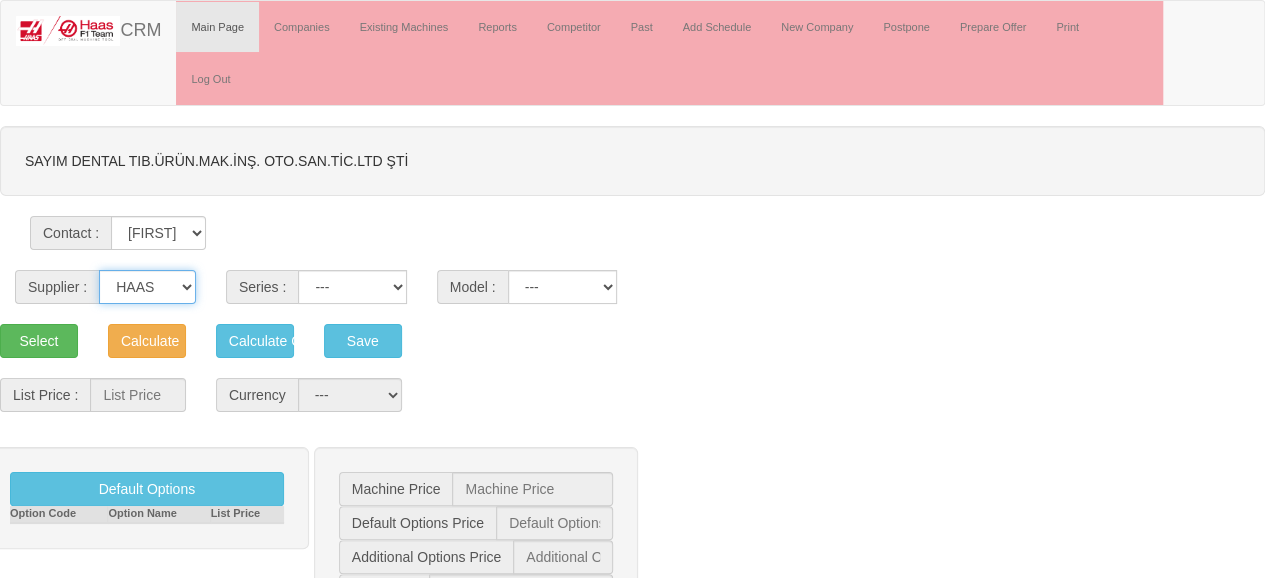 click on "------
HAAS
CANACA" at bounding box center (147, 287) 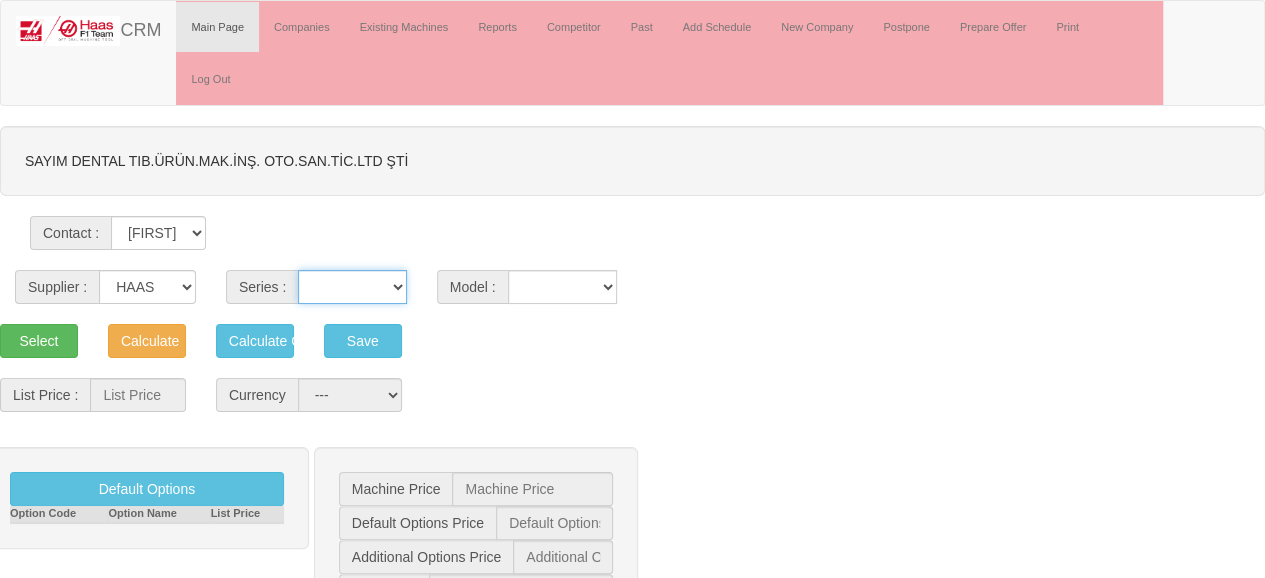 click on "VF SERIES
ST SERIES
UMC
EC SERIES
ADDITIONAL
TM SERIES
MINI SERIES
VM SERIES
VC SERIES
GM SERIES
VR SERIES
GR SERIES
VS SERIES
DC SERIES
TL SERIES
DS SERIES
CL SERIES
PARTS
DT SERIES" at bounding box center (352, 287) 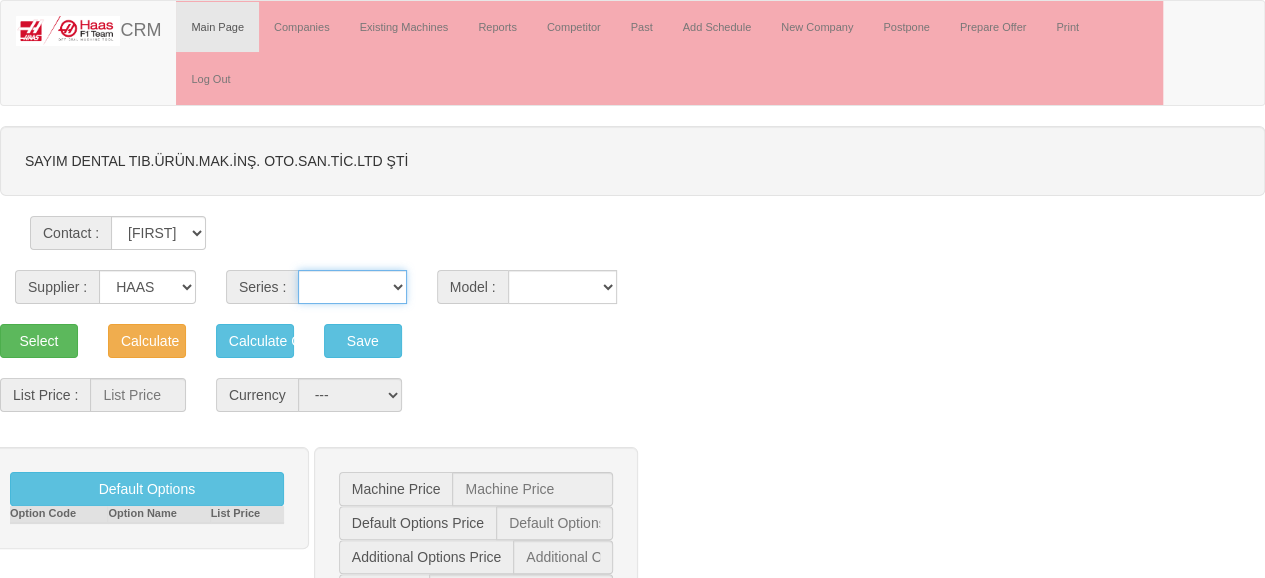 select on "18" 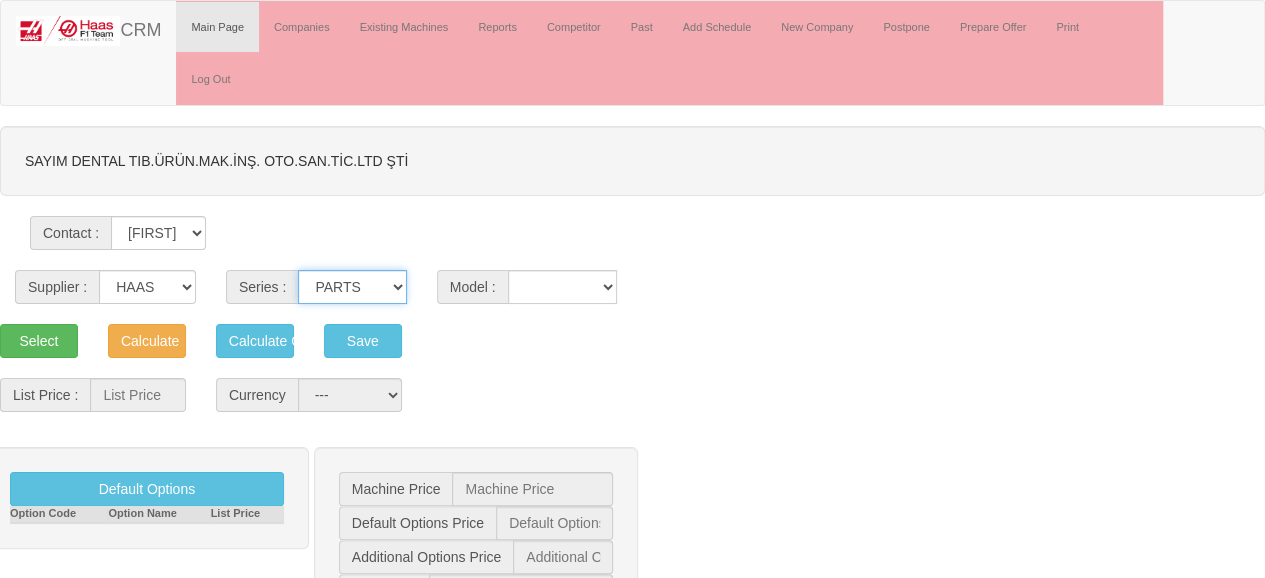 click on "VF SERIES
ST SERIES
UMC
EC SERIES
ADDITIONAL
TM SERIES
MINI SERIES
VM SERIES
VC SERIES
GM SERIES
VR SERIES
GR SERIES
VS SERIES
DC SERIES
TL SERIES
DS SERIES
CL SERIES
PARTS
DT SERIES" at bounding box center [352, 287] 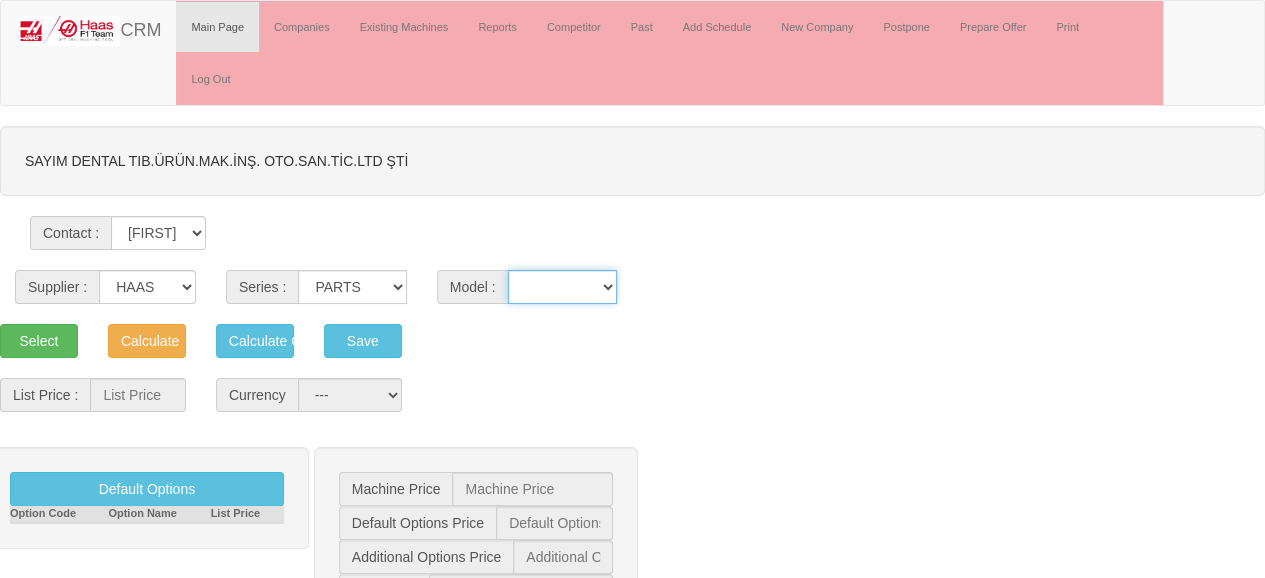 click on "SERVICE PARTS
XXXVF-2SE
XXXVF-4SE" at bounding box center [563, 287] 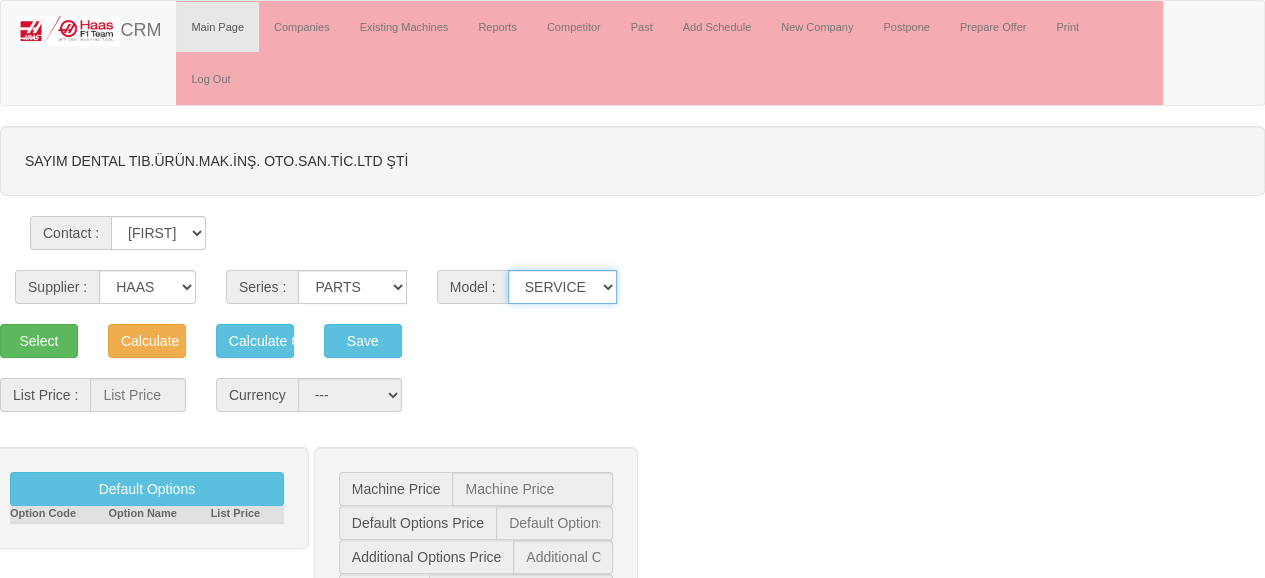 click on "SERVICE PARTS
XXXVF-2SE
XXXVF-4SE" at bounding box center [563, 287] 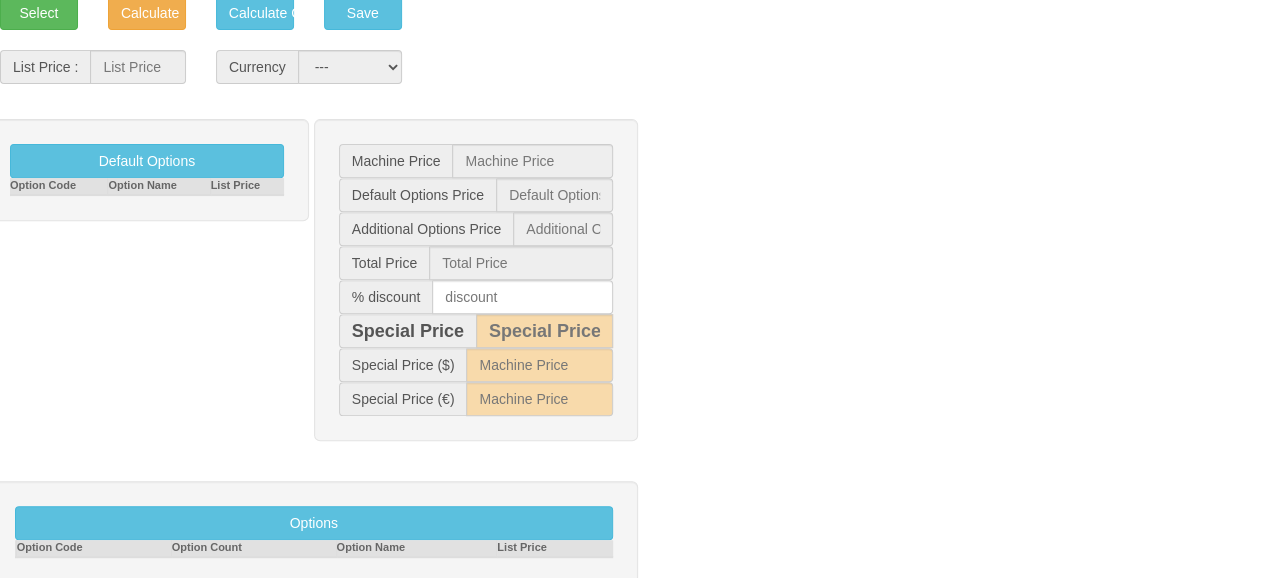 scroll, scrollTop: 364, scrollLeft: 0, axis: vertical 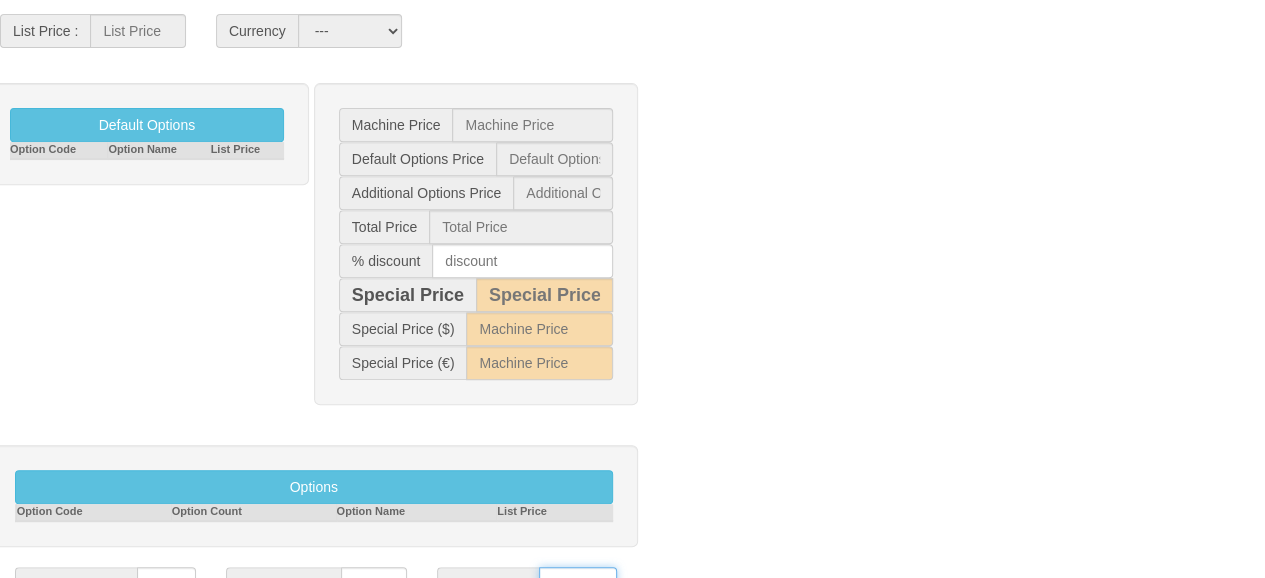 click on "**********" at bounding box center [578, 584] 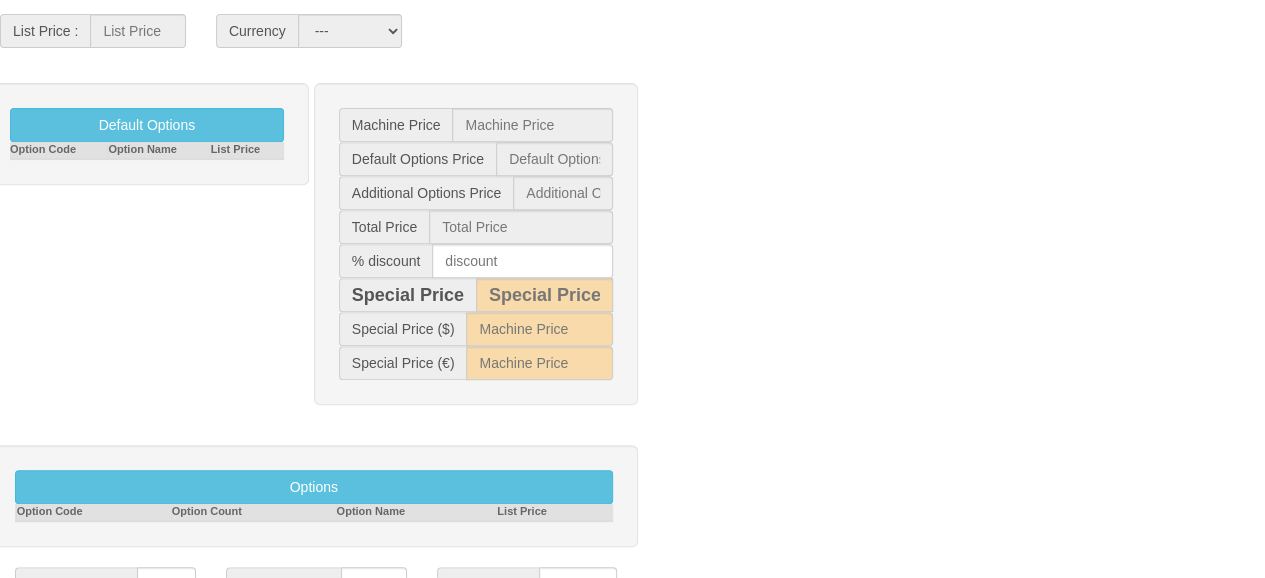 click at bounding box center [380, 618] 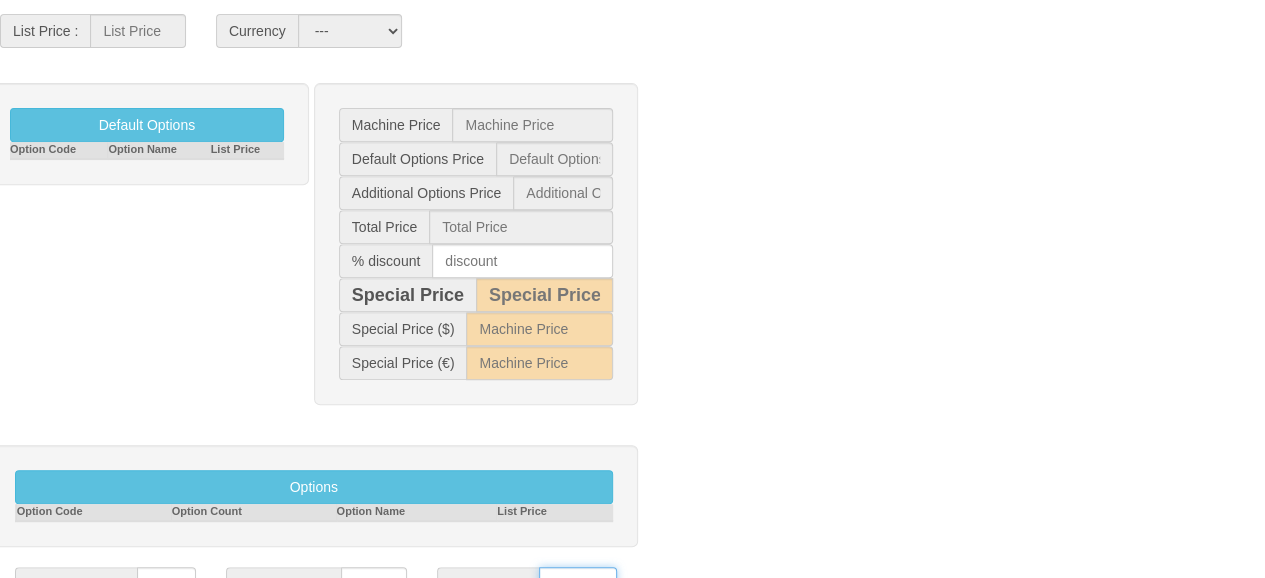 click on "**********" at bounding box center (578, 584) 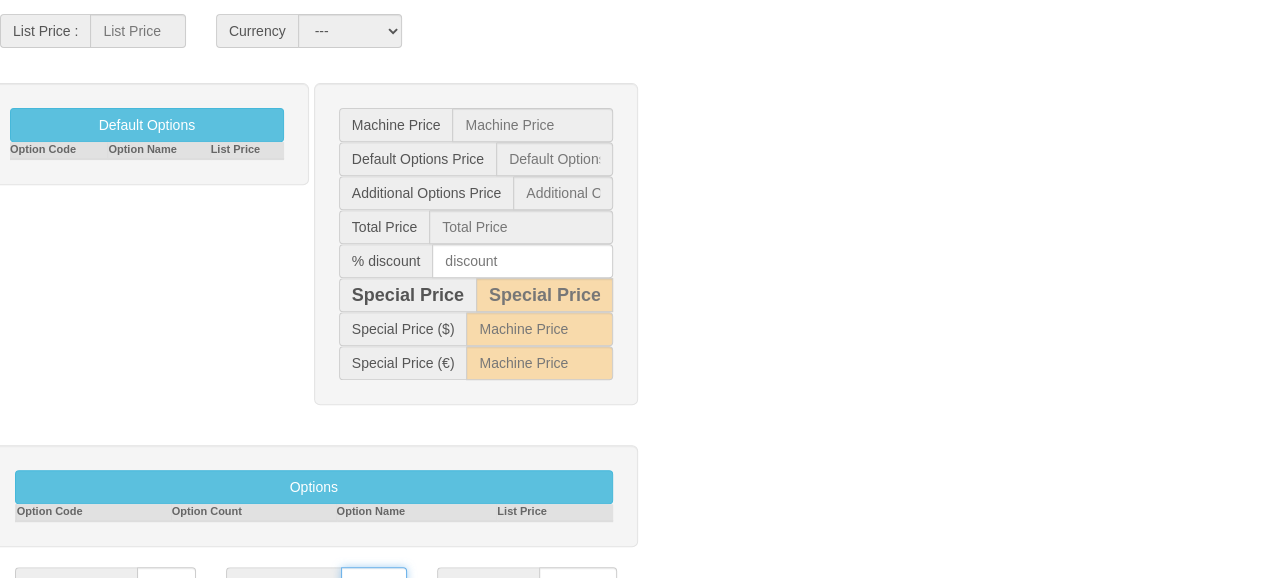 click on "CFR İZMİT
ANKARA" at bounding box center [374, 584] 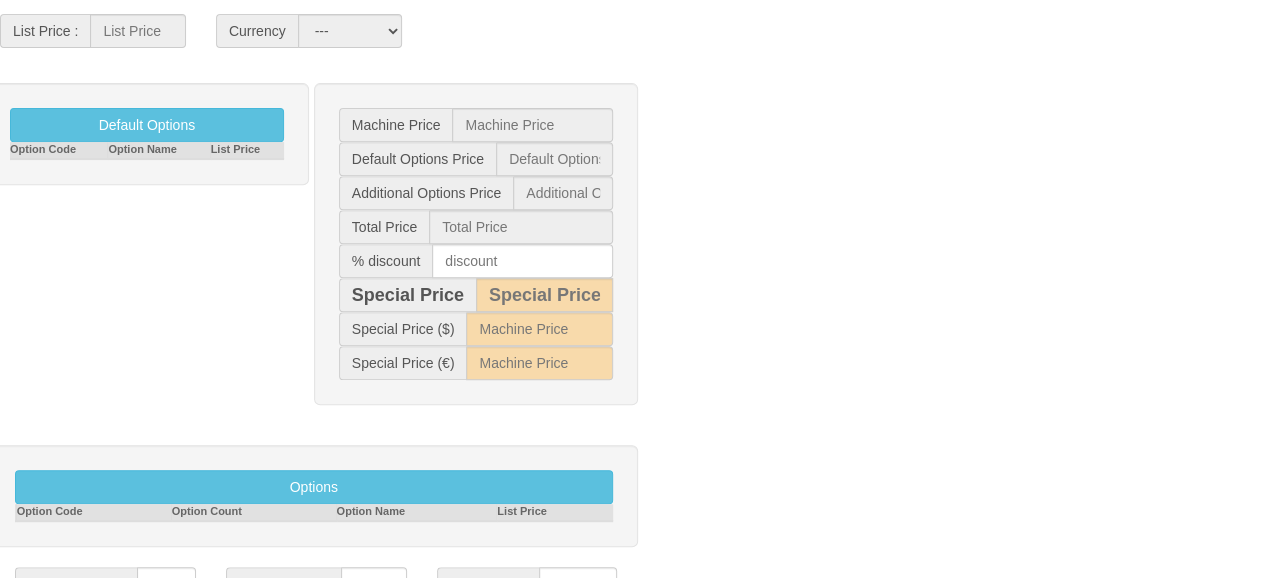 click at bounding box center [380, 618] 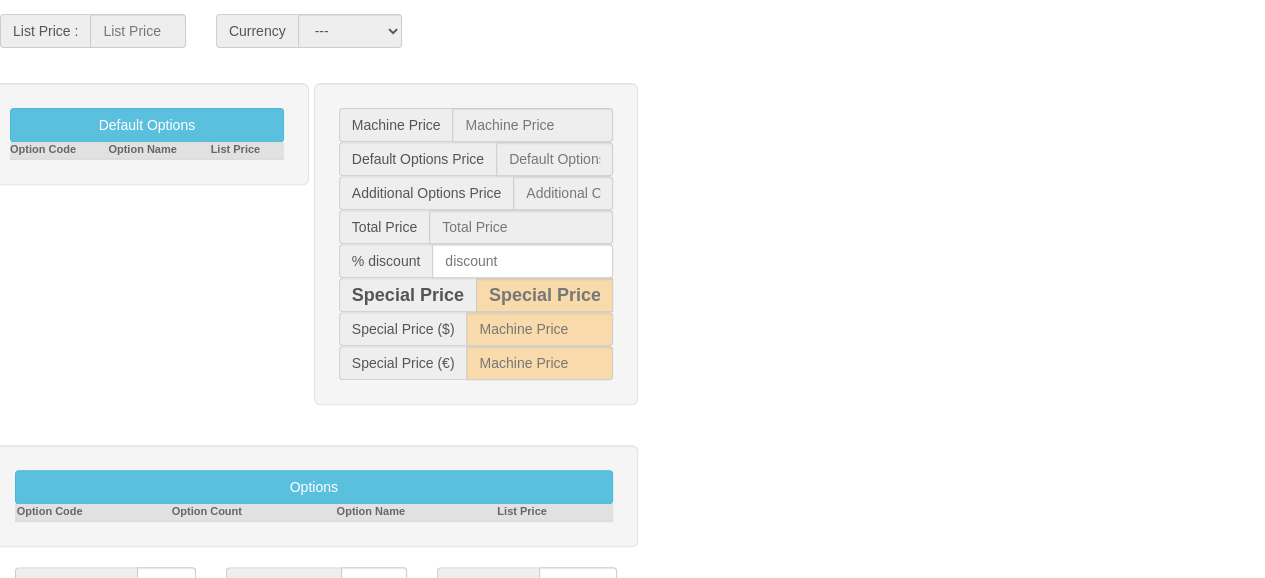type on "30-45 GÜN" 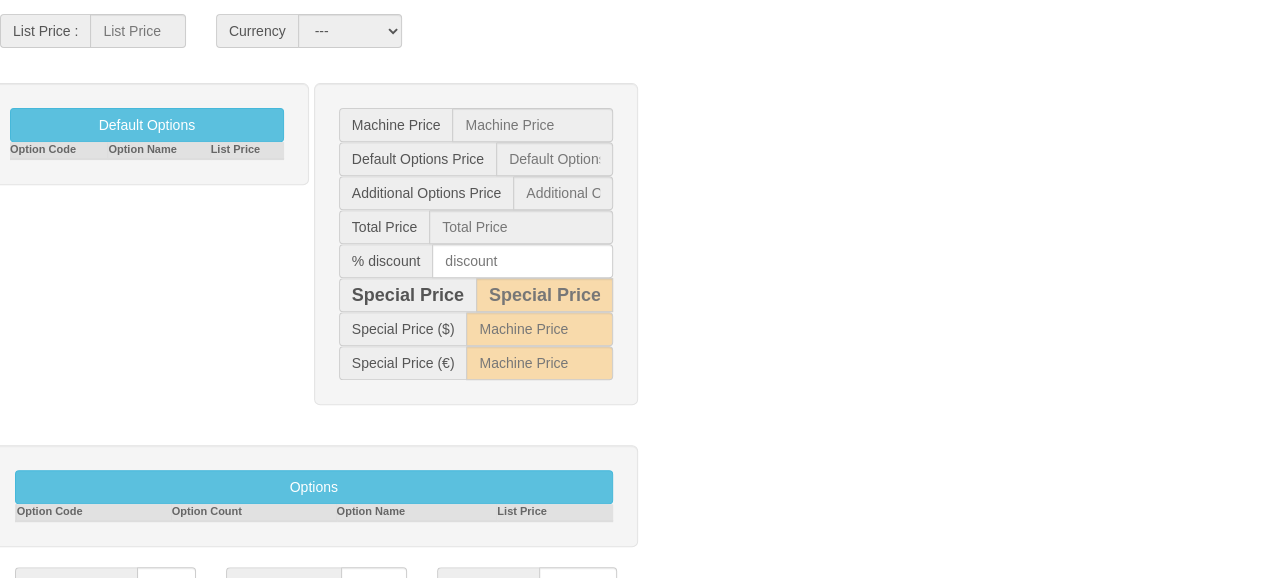 scroll, scrollTop: 0, scrollLeft: 0, axis: both 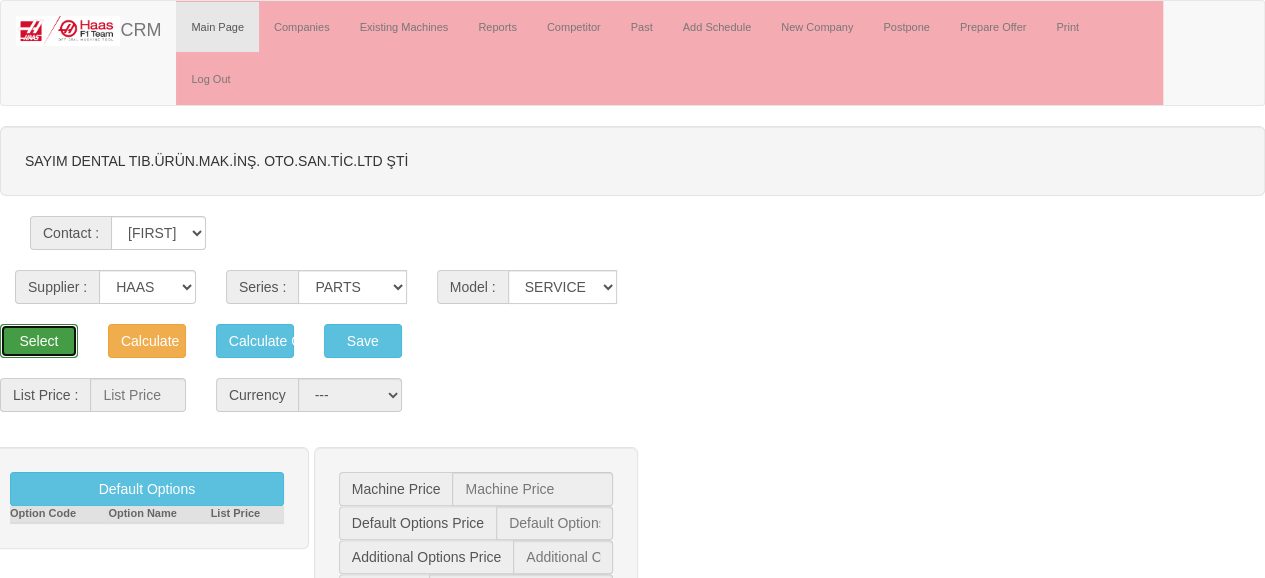 click on "Select" at bounding box center [39, 341] 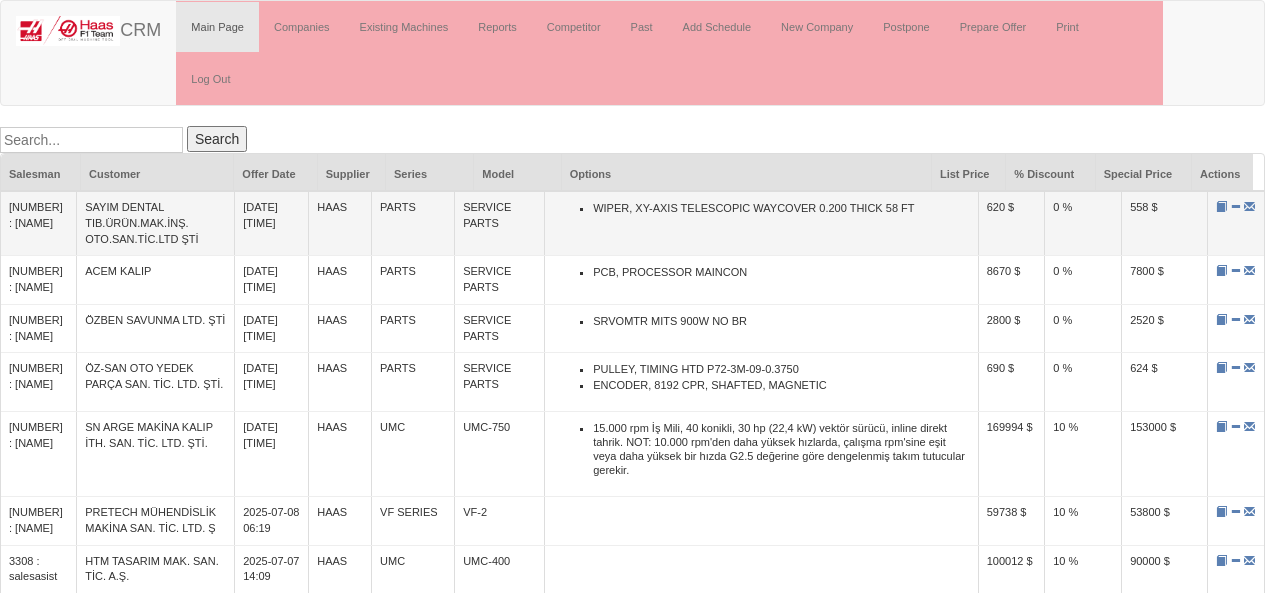 scroll, scrollTop: 0, scrollLeft: 0, axis: both 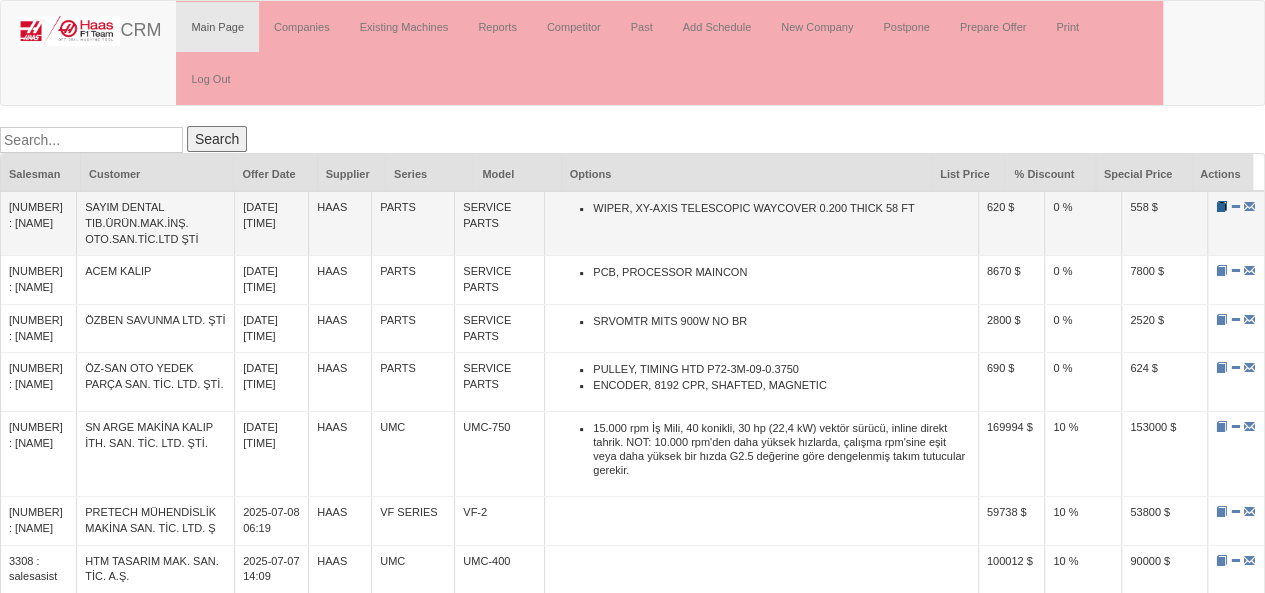 click at bounding box center [1221, 206] 